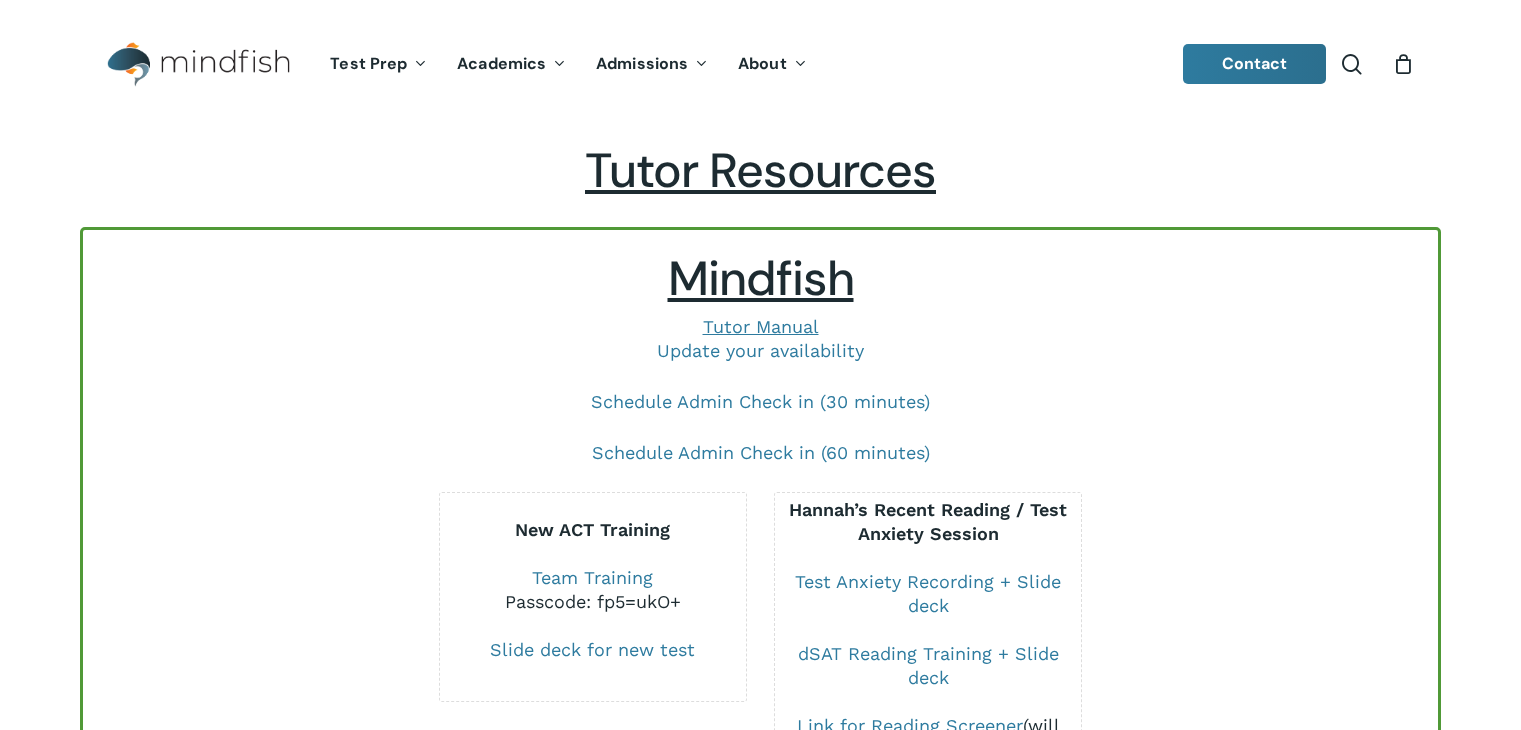 scroll, scrollTop: 0, scrollLeft: 0, axis: both 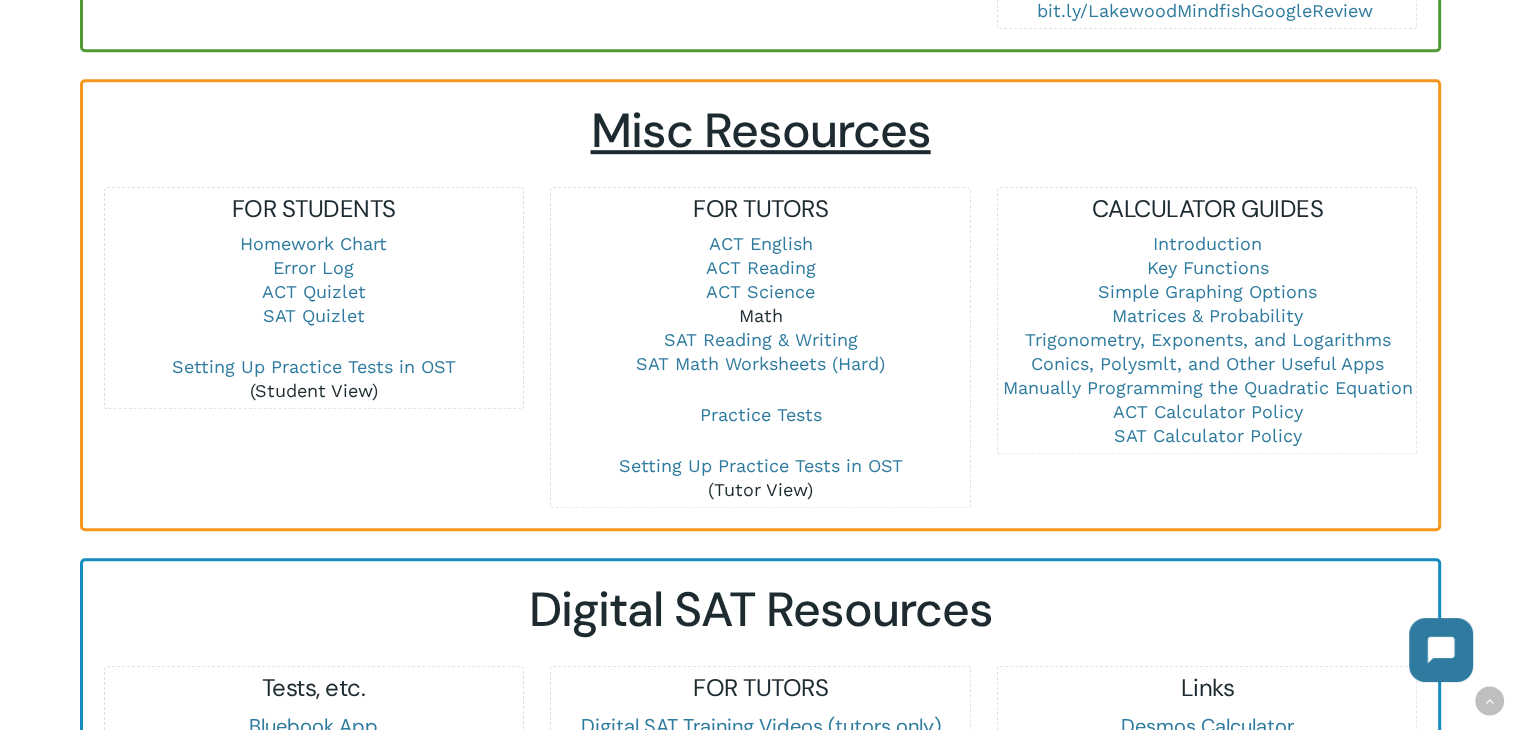 click on "Math" at bounding box center [760, 315] 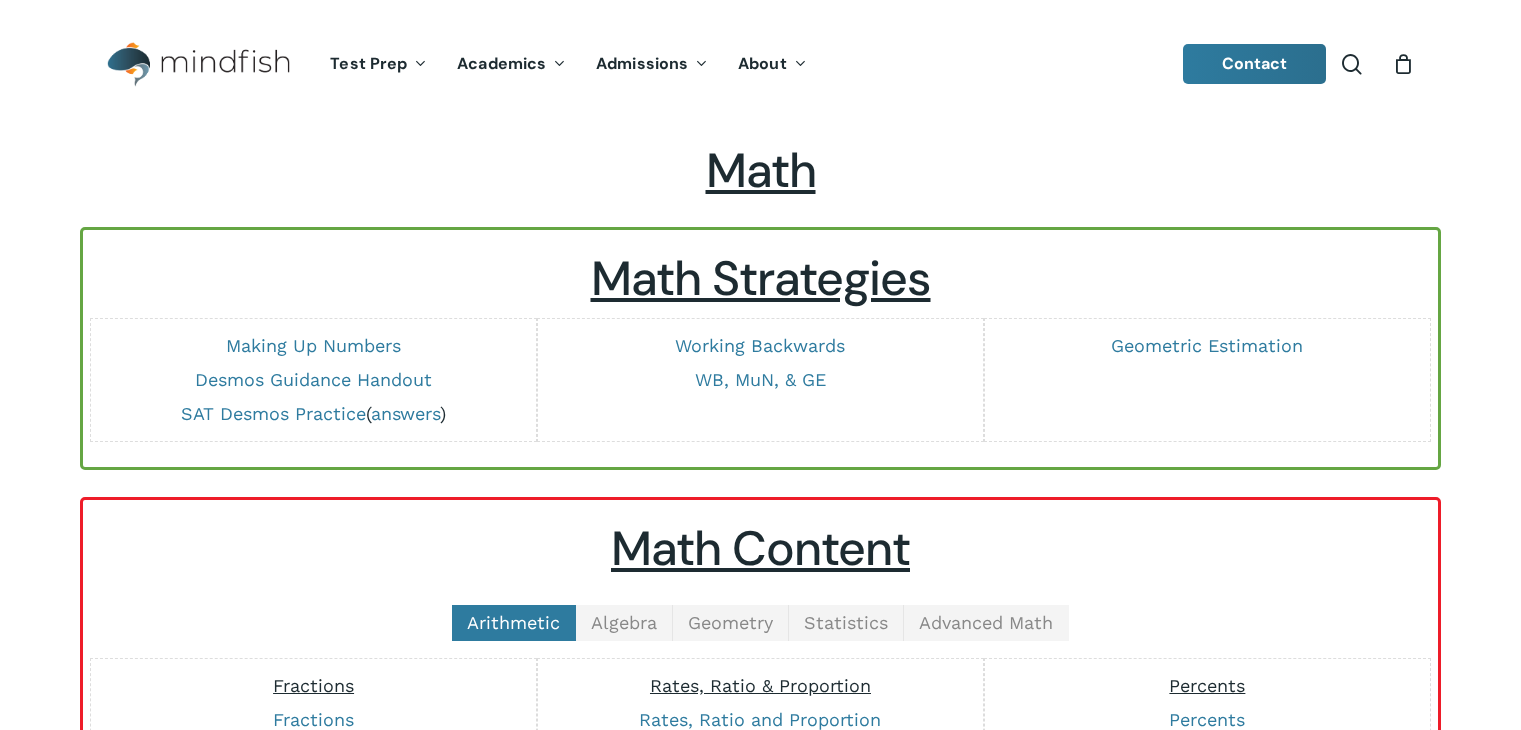 scroll, scrollTop: 0, scrollLeft: 0, axis: both 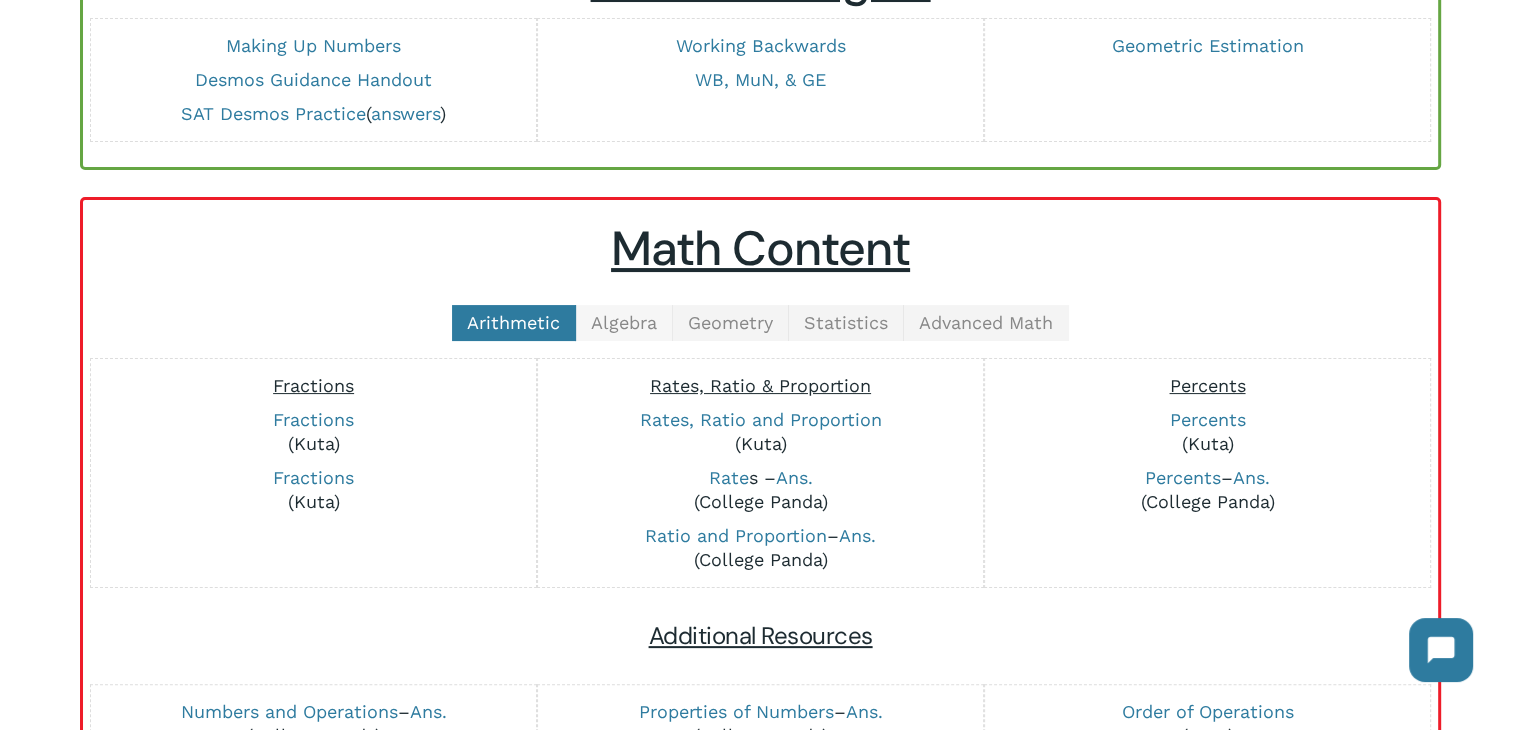 click on "Algebra" at bounding box center (624, 322) 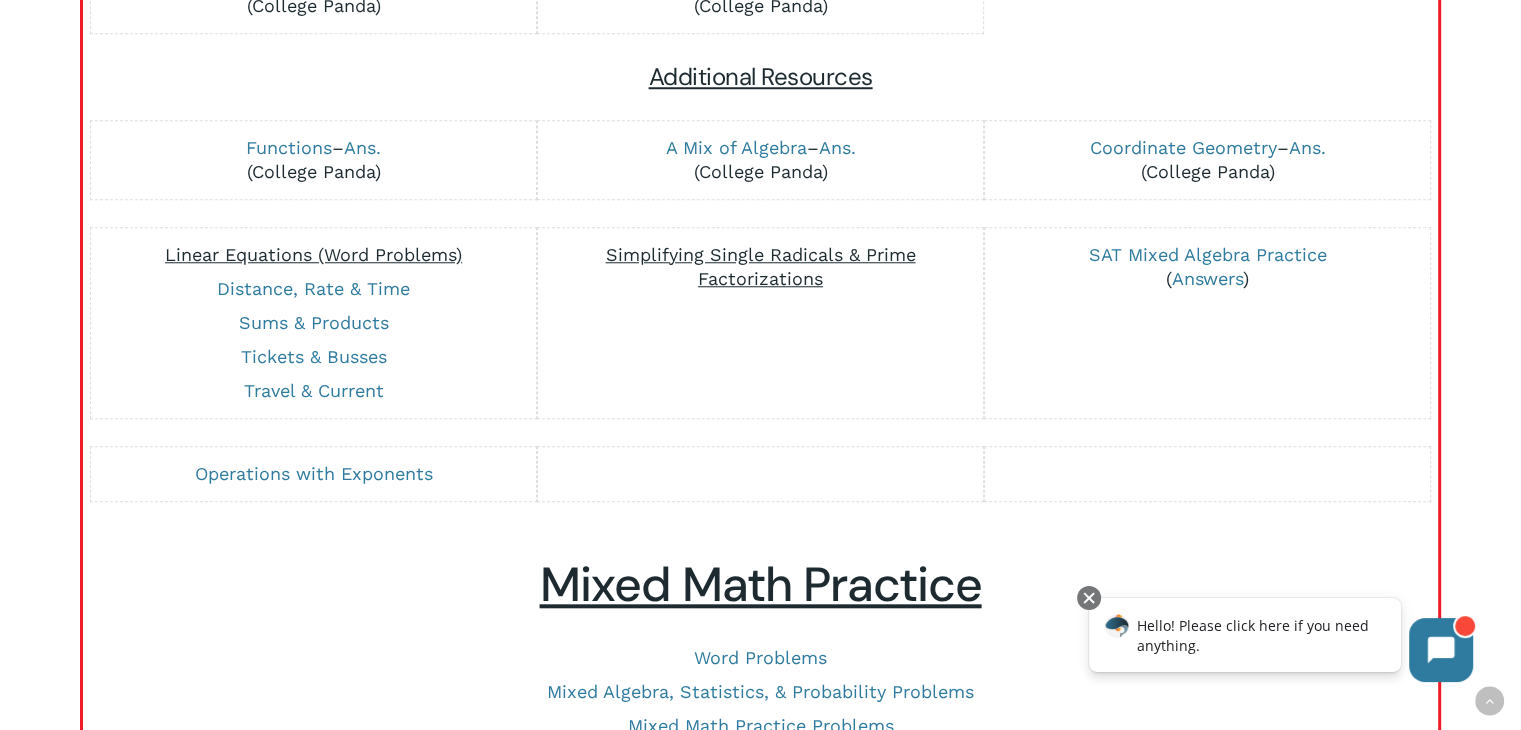 scroll, scrollTop: 1800, scrollLeft: 0, axis: vertical 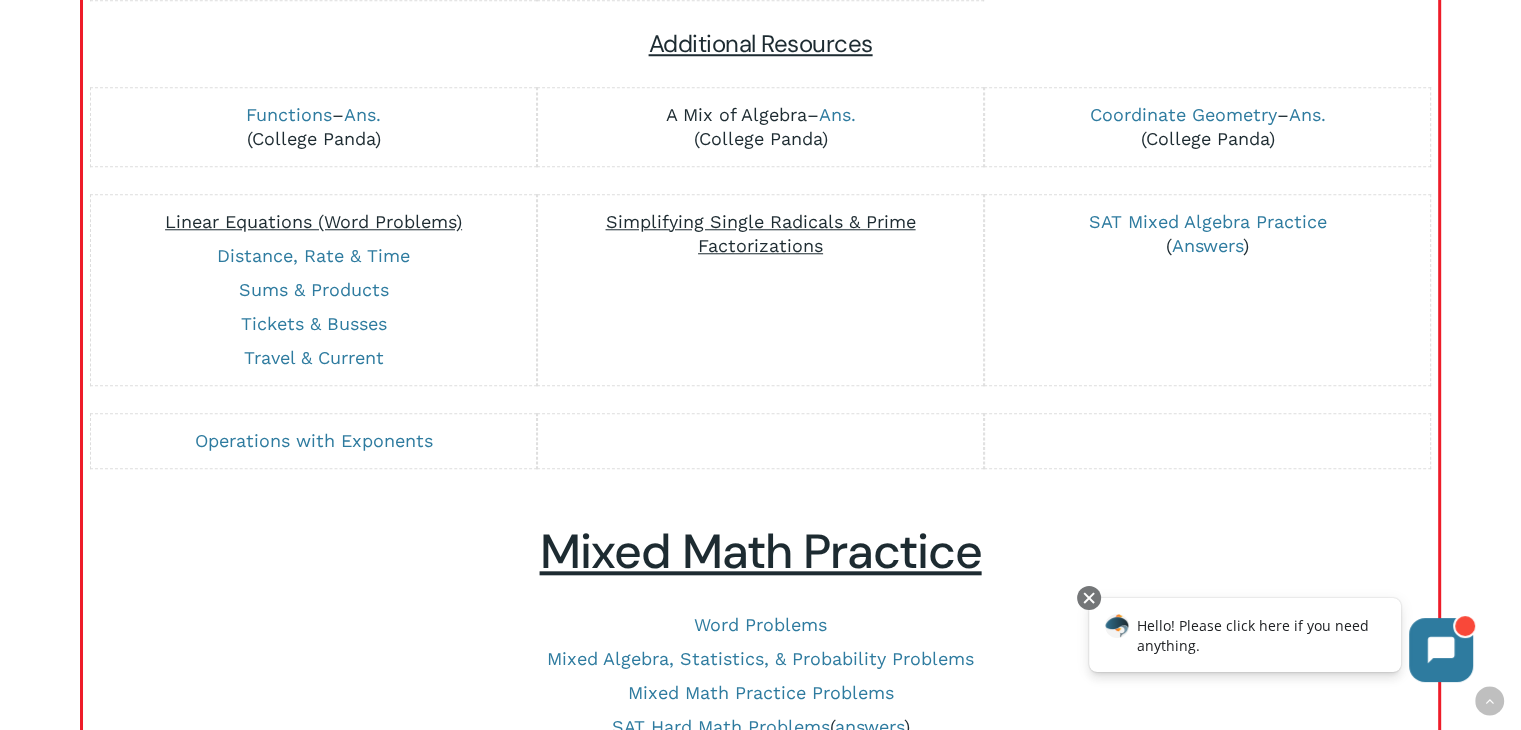 click on "A Mix of Algebra" at bounding box center (735, 114) 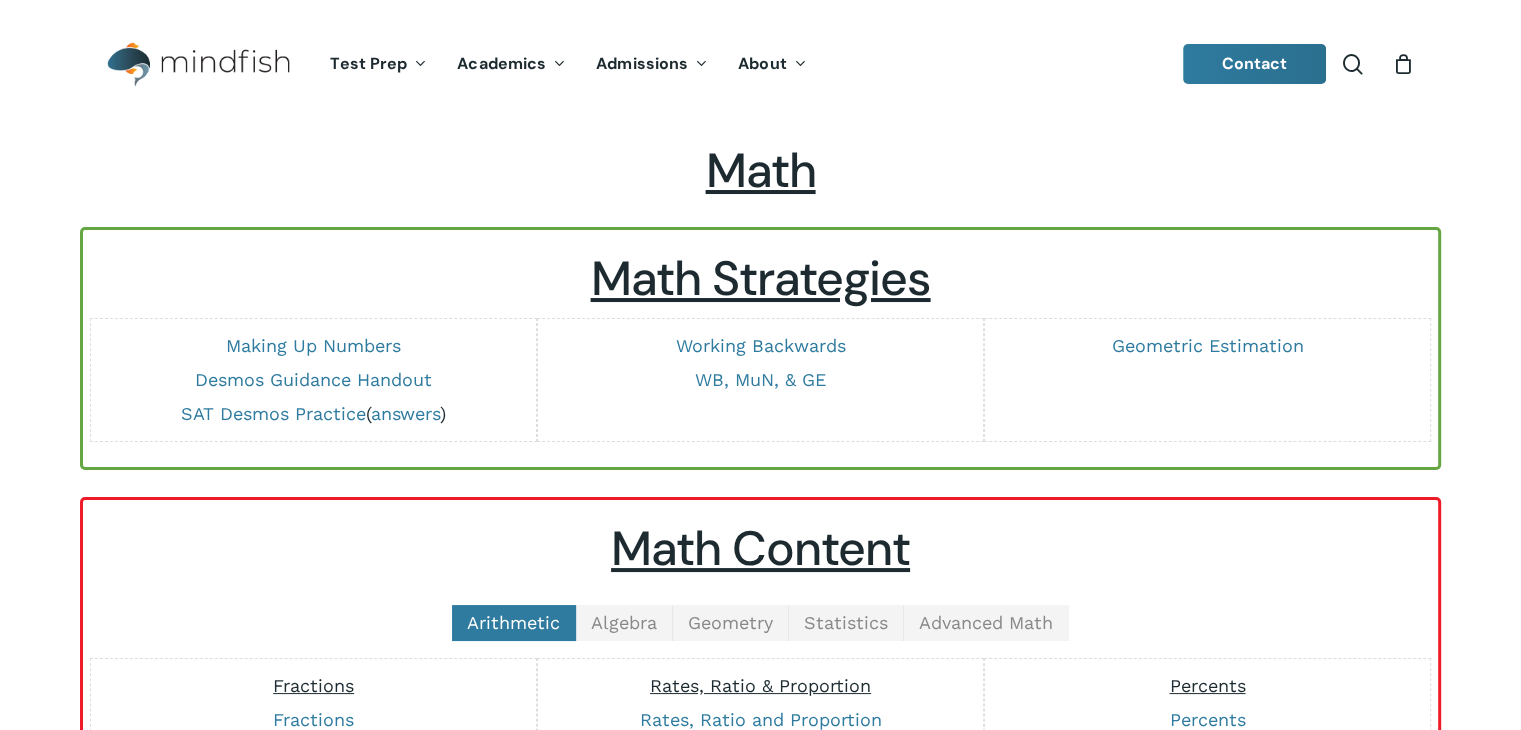 scroll, scrollTop: 1252, scrollLeft: 0, axis: vertical 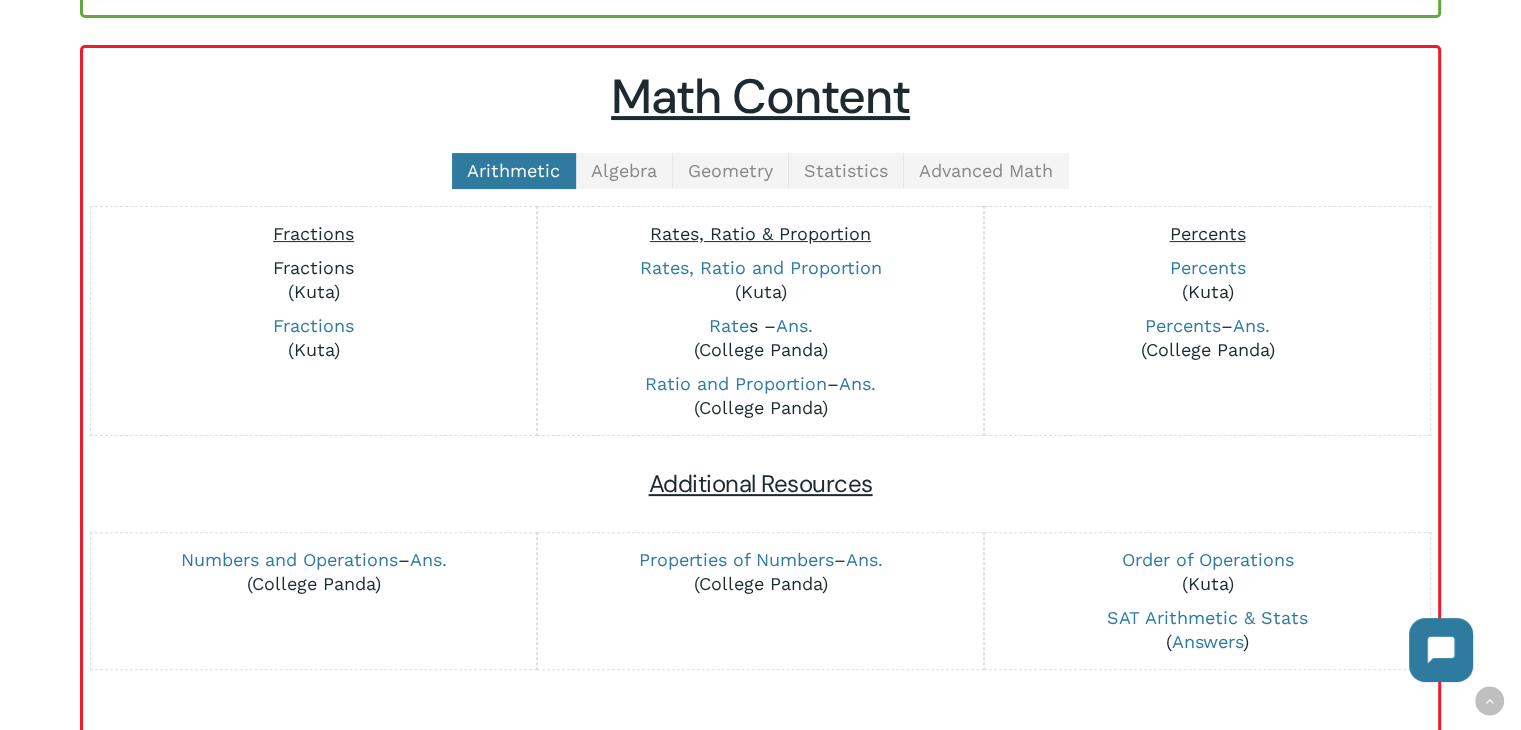 click on "Fractions" at bounding box center [313, 267] 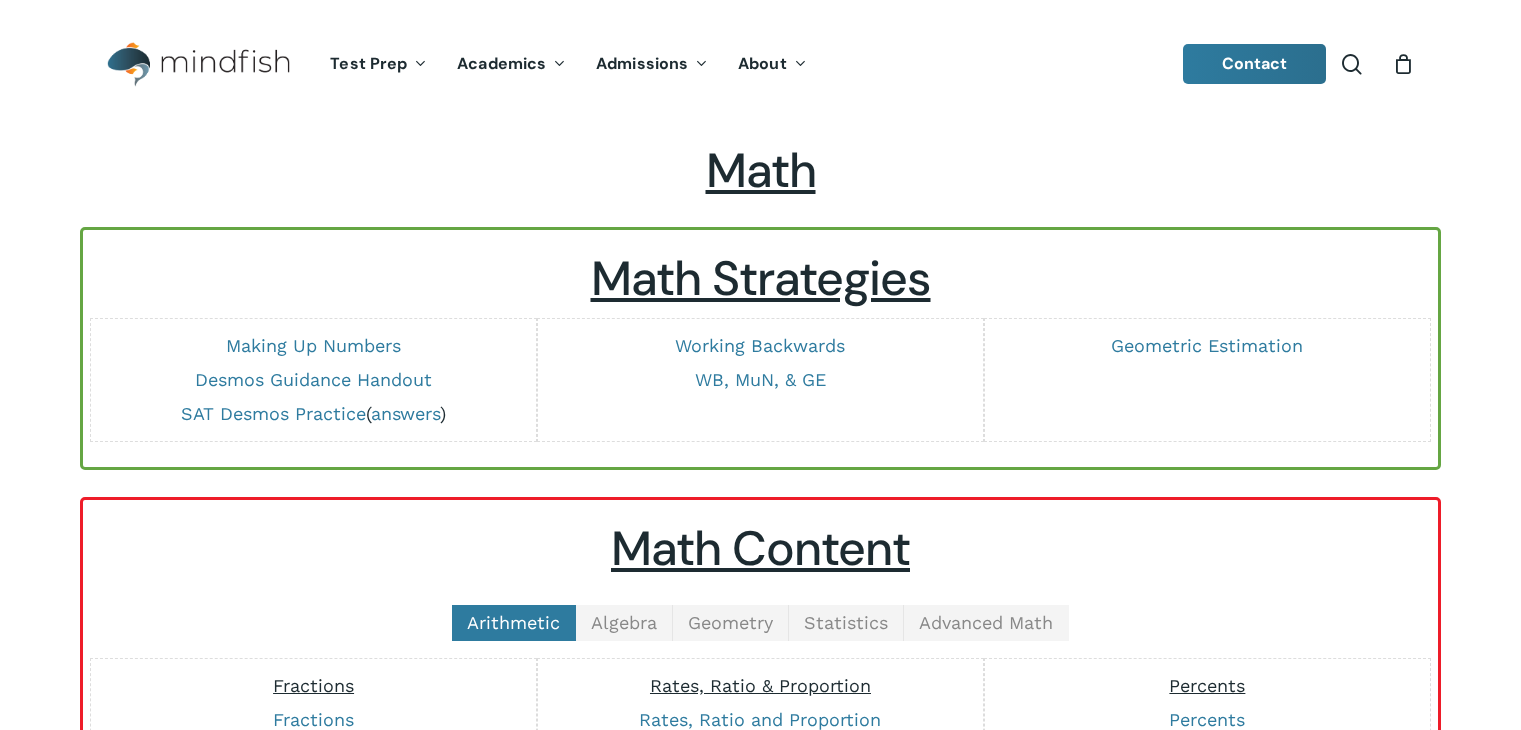 scroll, scrollTop: 452, scrollLeft: 0, axis: vertical 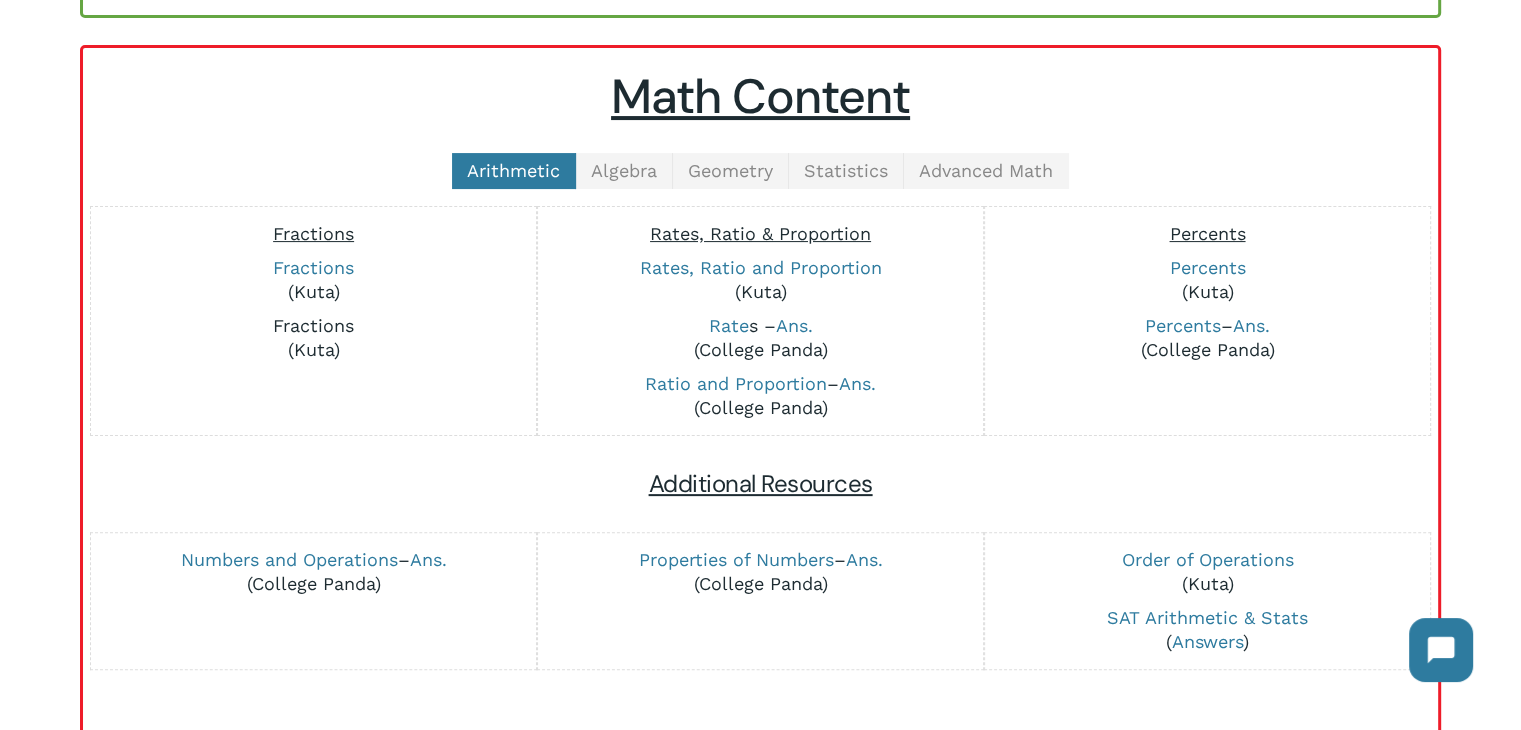 click on "Fractions" at bounding box center [313, 325] 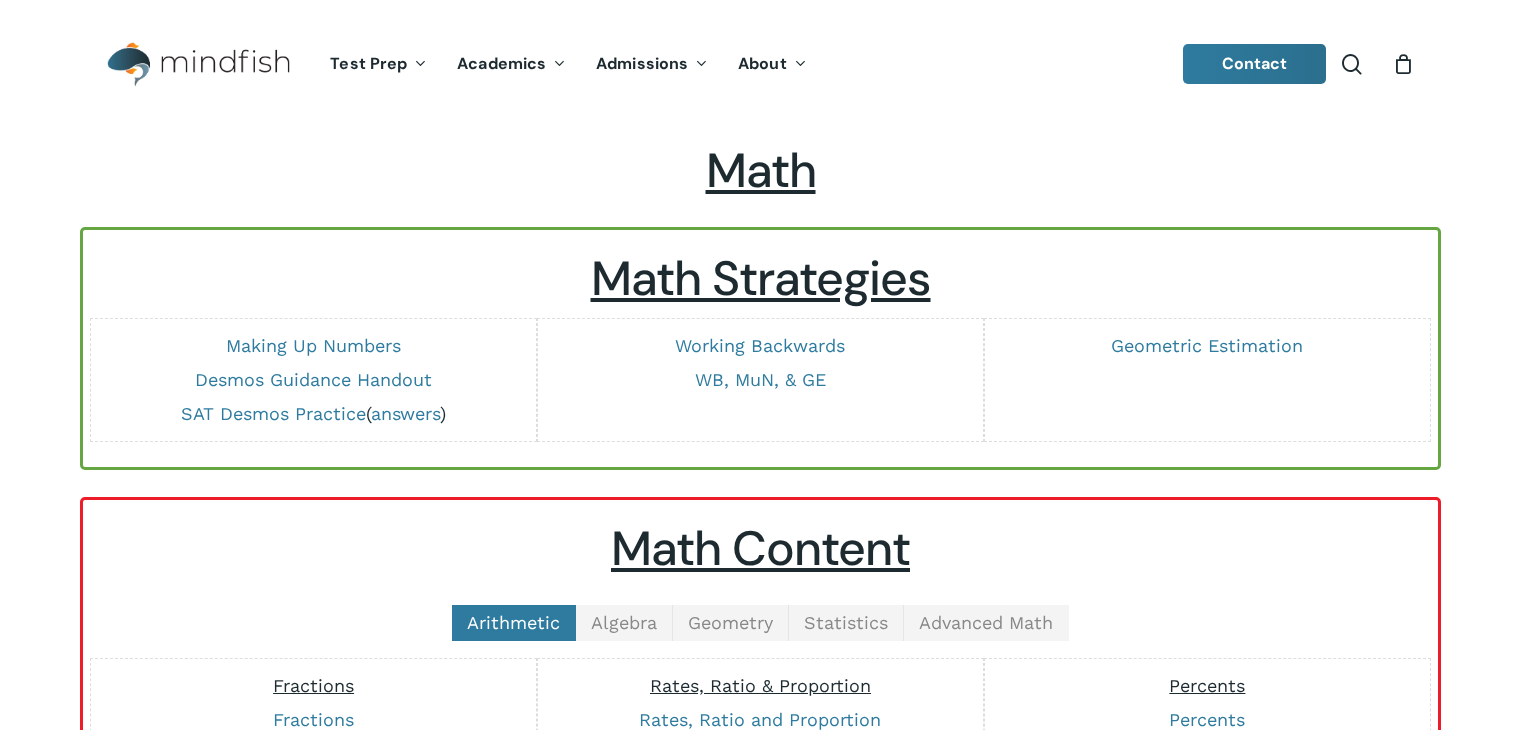 scroll, scrollTop: 452, scrollLeft: 0, axis: vertical 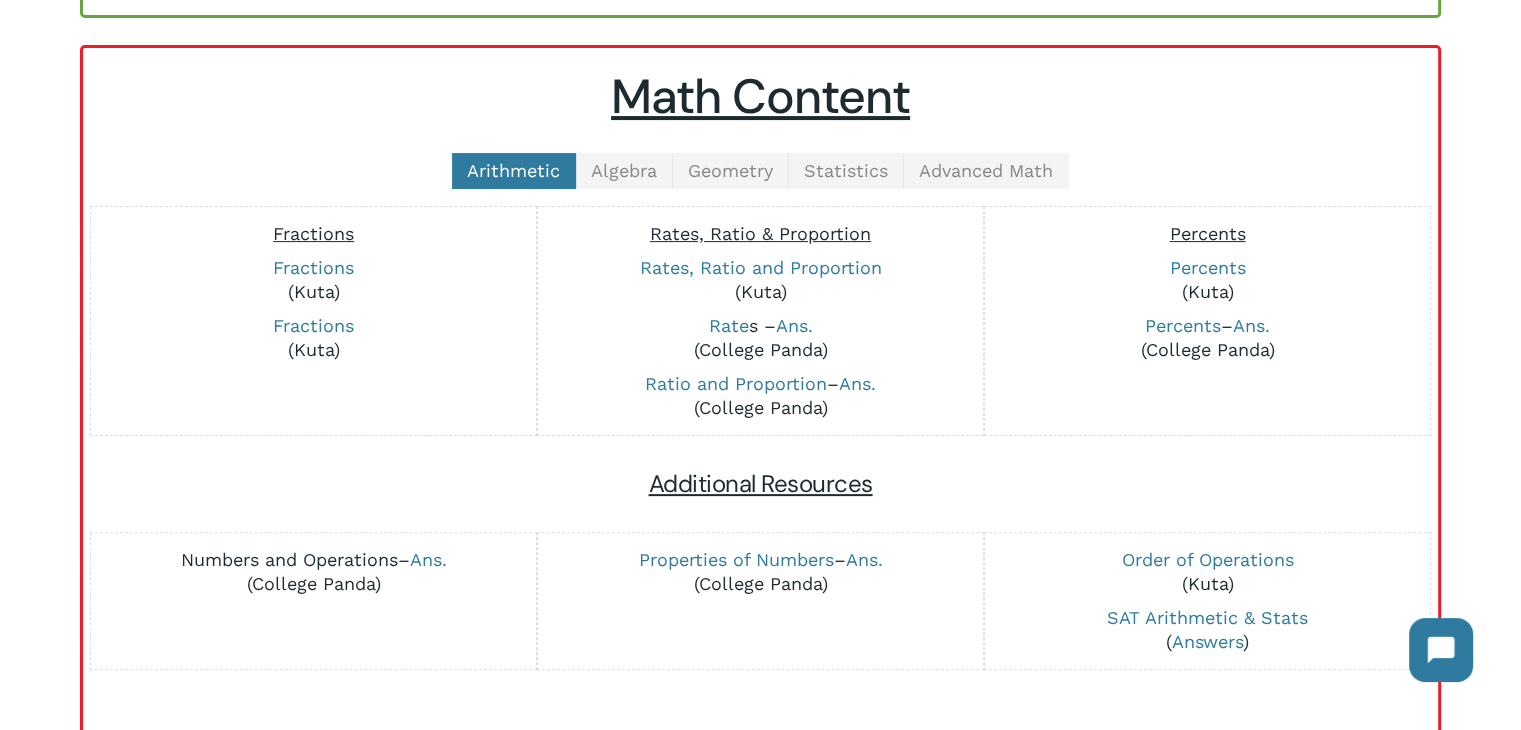 click on "Numbers and Operations" at bounding box center (289, 559) 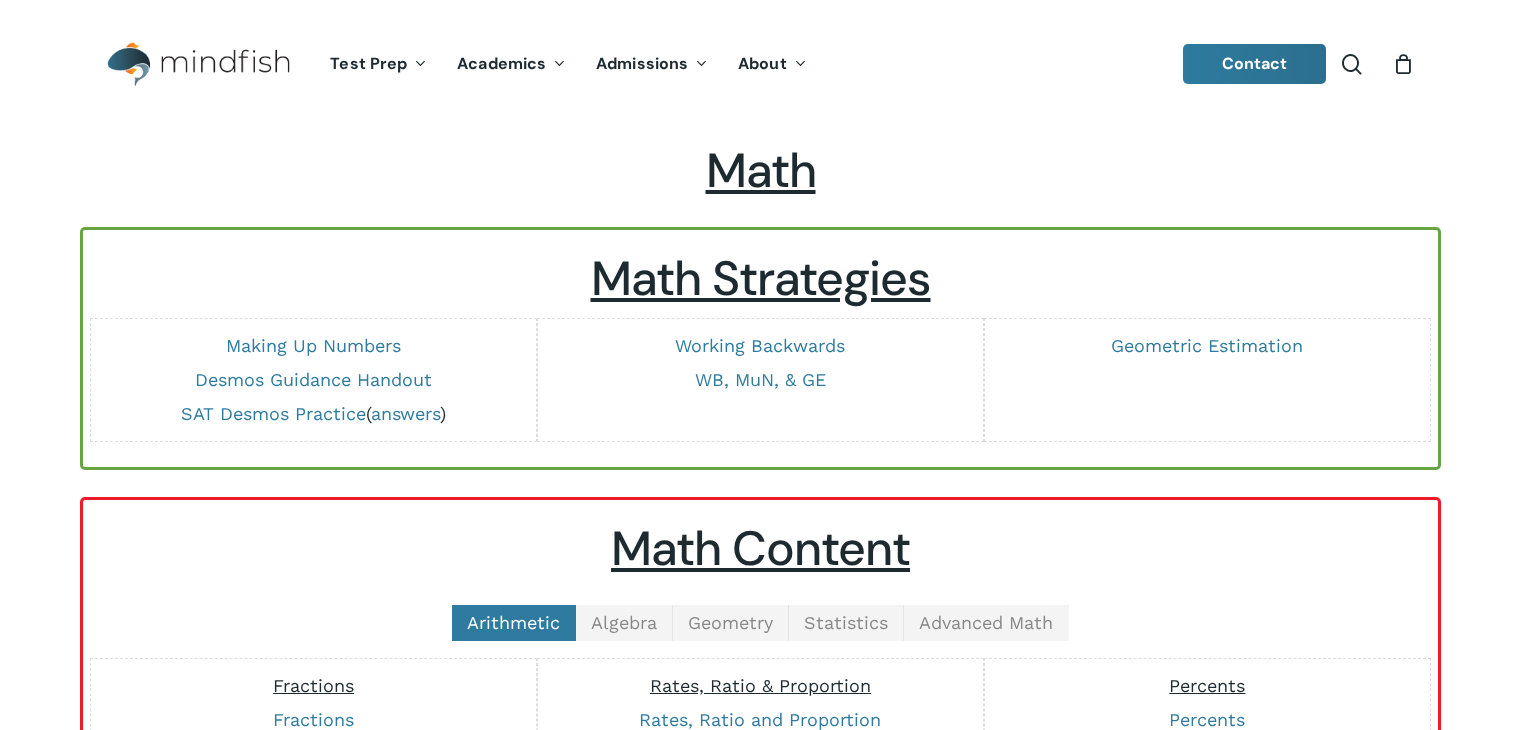 scroll, scrollTop: 452, scrollLeft: 0, axis: vertical 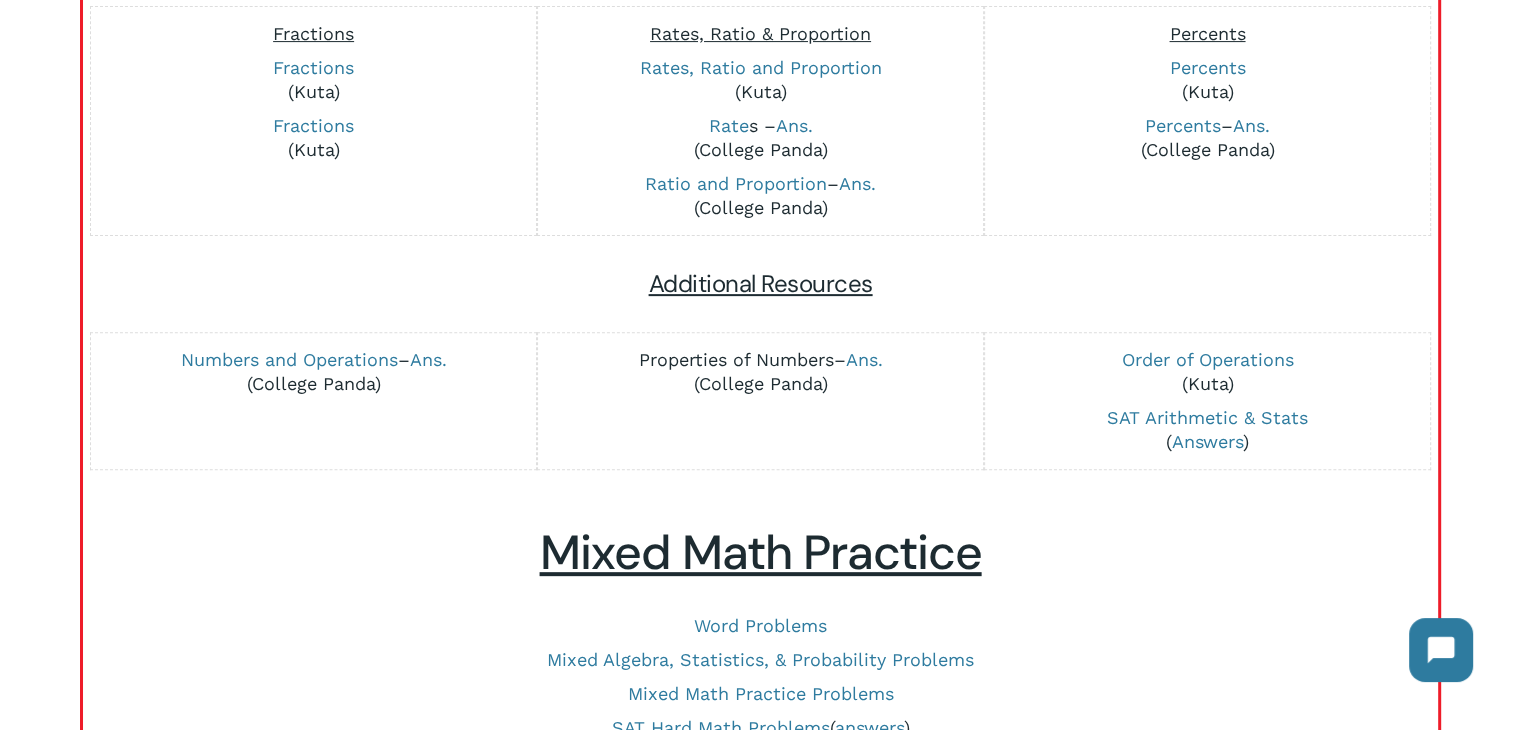 click on "Properties of Numbers" at bounding box center [735, 359] 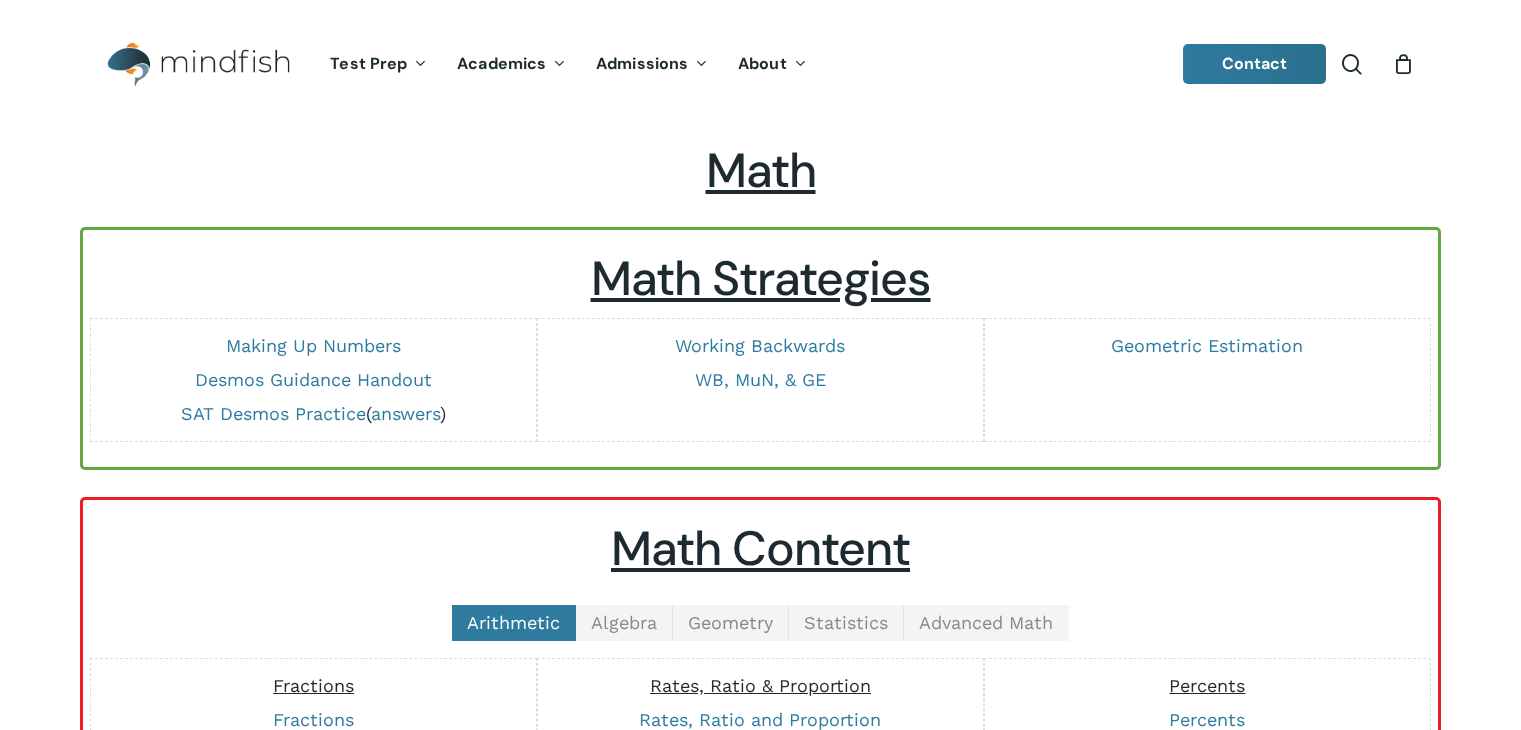 scroll, scrollTop: 652, scrollLeft: 0, axis: vertical 